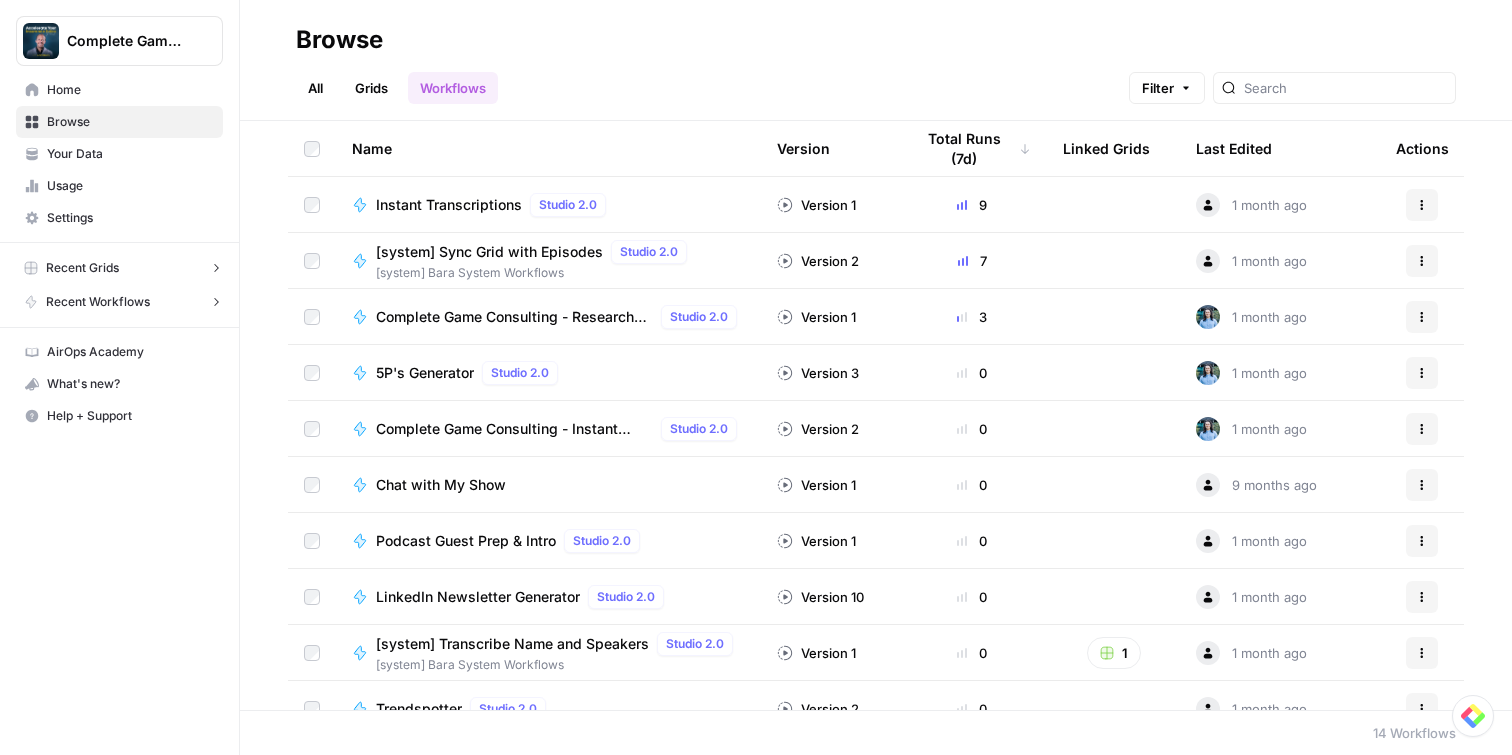 scroll, scrollTop: 0, scrollLeft: 0, axis: both 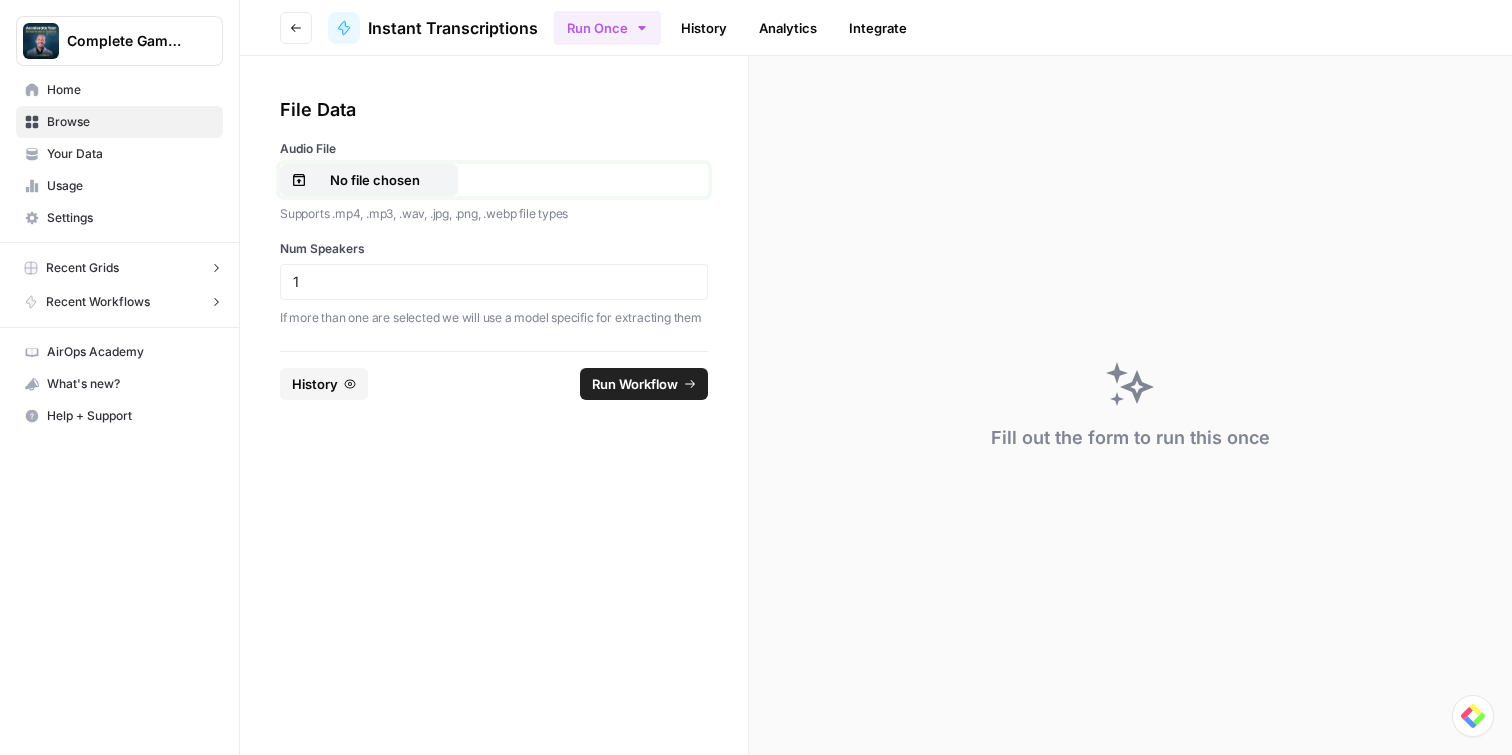 click on "No file chosen" at bounding box center (375, 180) 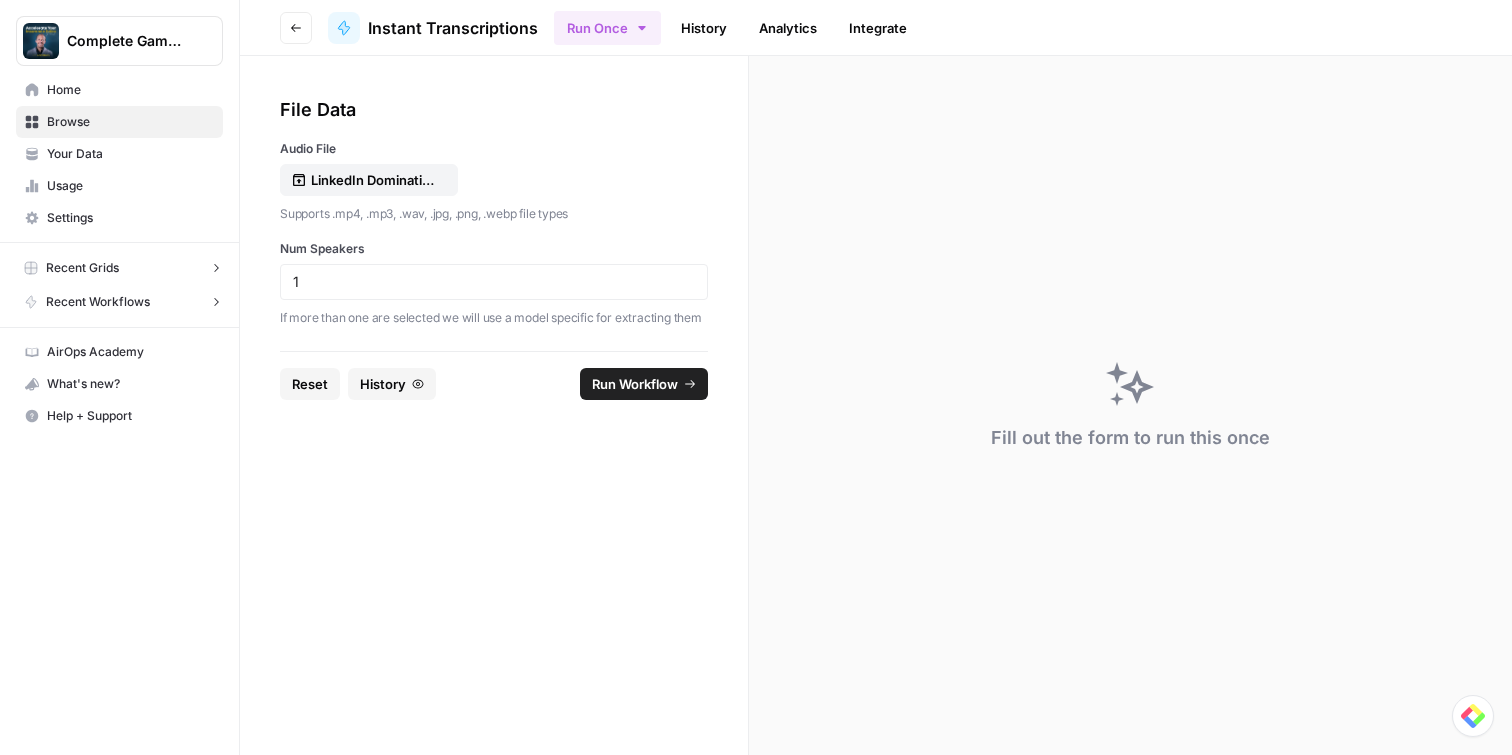 click on "Run Workflow" at bounding box center [635, 384] 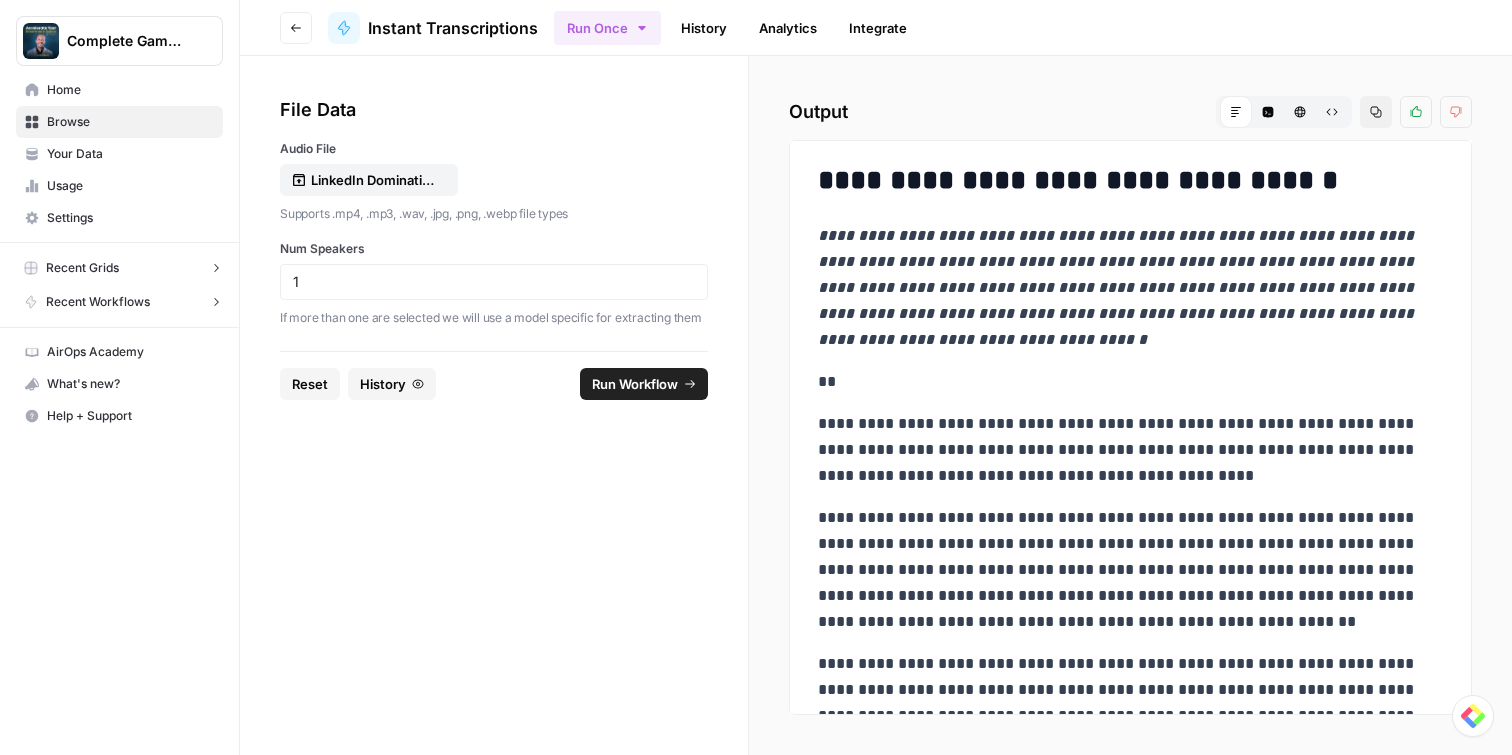 scroll, scrollTop: 91, scrollLeft: 0, axis: vertical 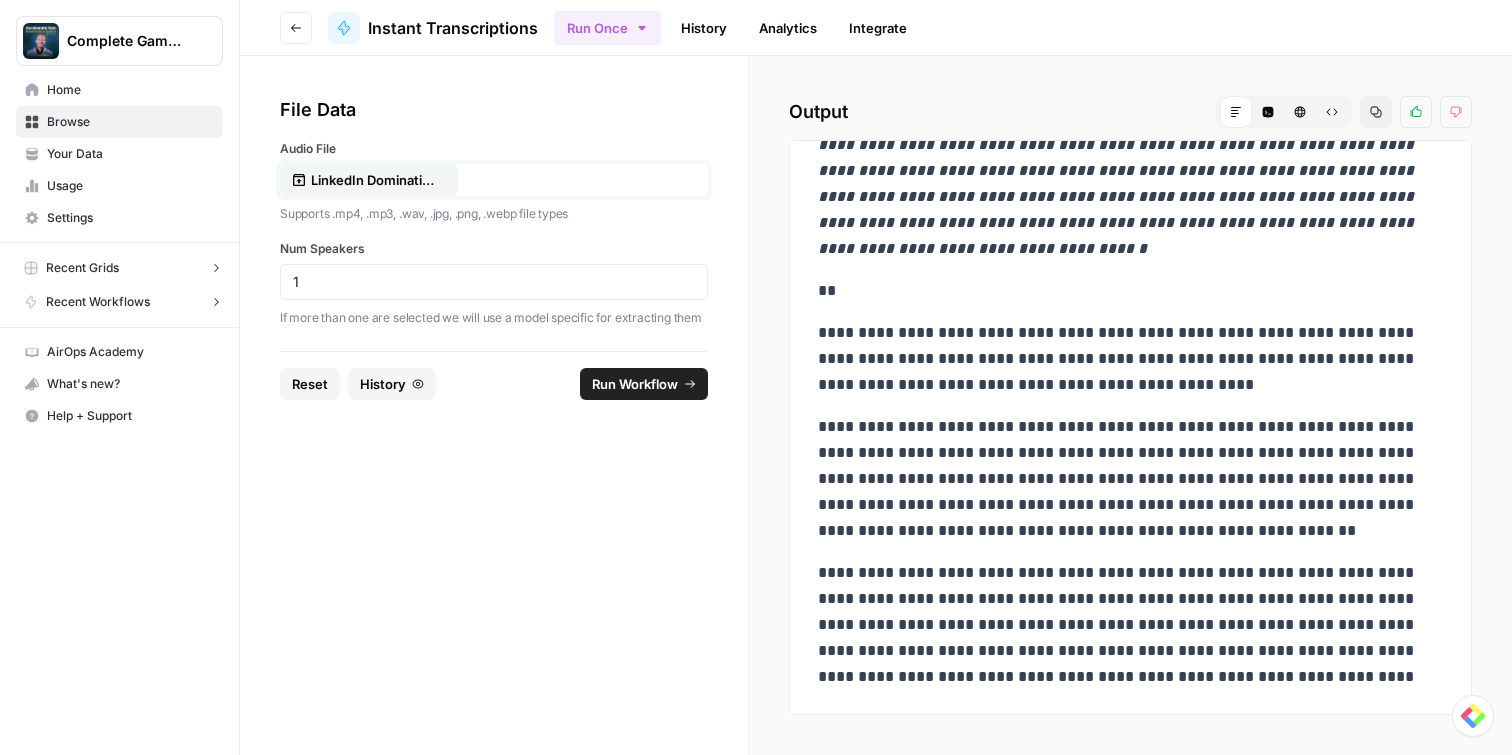 click on "LinkedIn Domination_ 6-Hour Coaching to Grow Your Business.mp4" at bounding box center (375, 180) 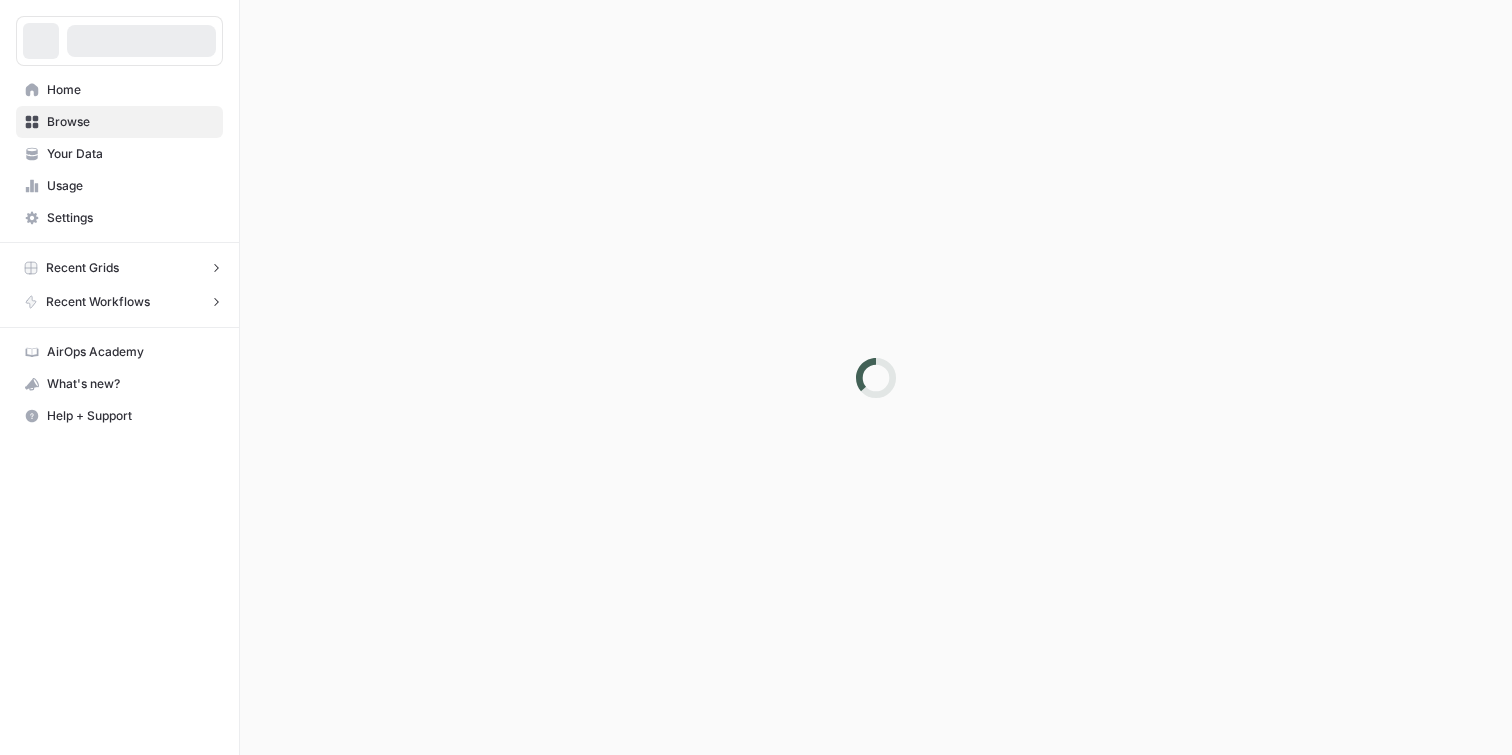 scroll, scrollTop: 0, scrollLeft: 0, axis: both 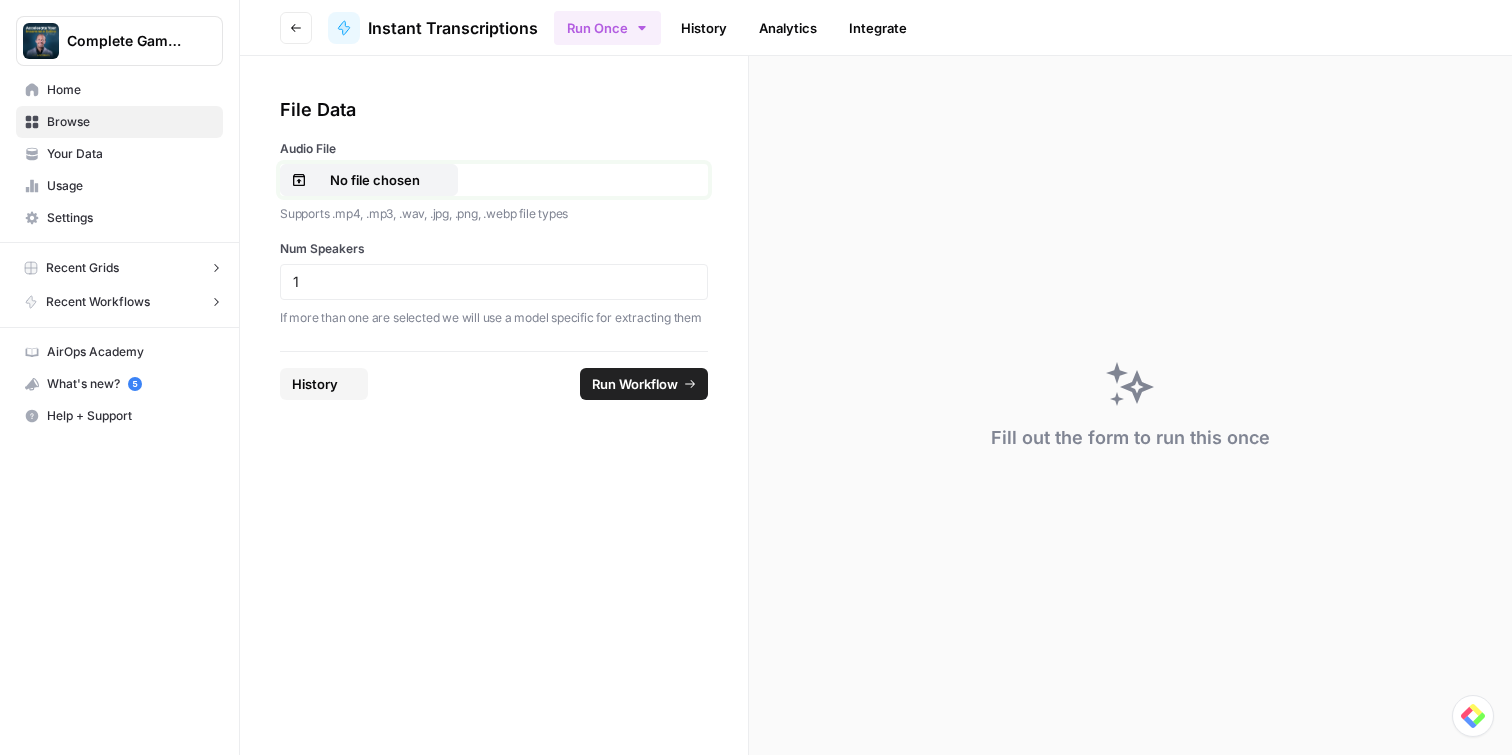 click on "No file chosen" at bounding box center (375, 180) 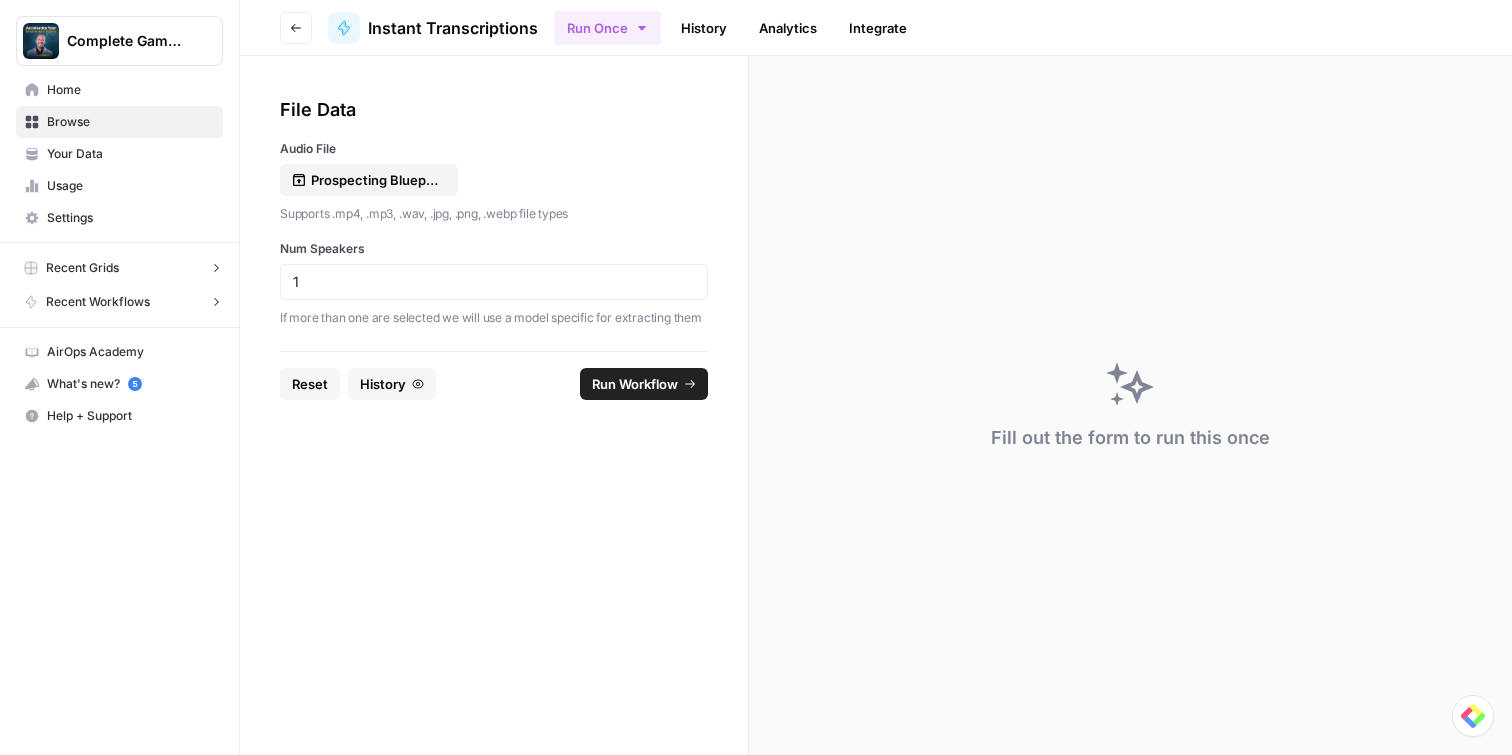 click on "Reset History Run Workflow" at bounding box center [494, 383] 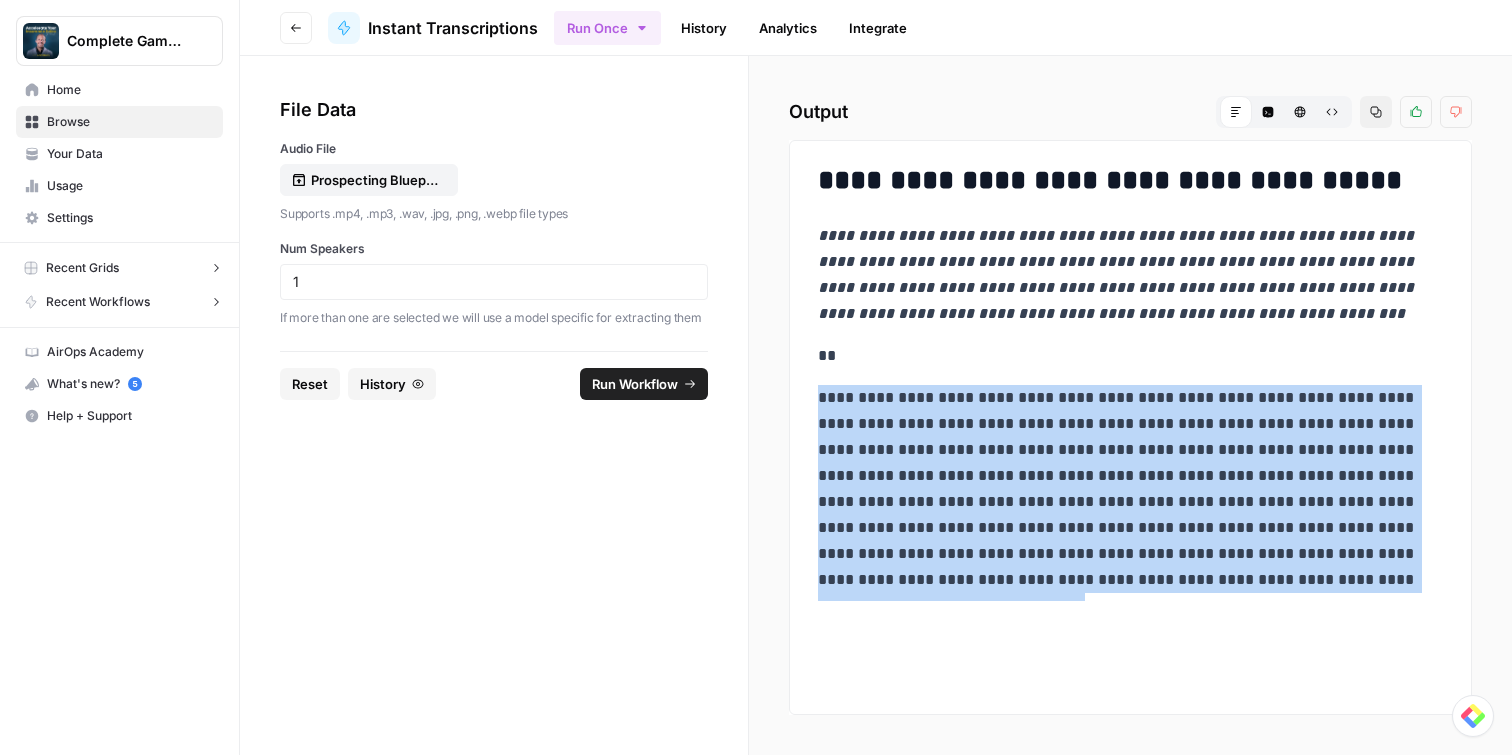 drag, startPoint x: 1192, startPoint y: 580, endPoint x: 820, endPoint y: 386, distance: 419.54736 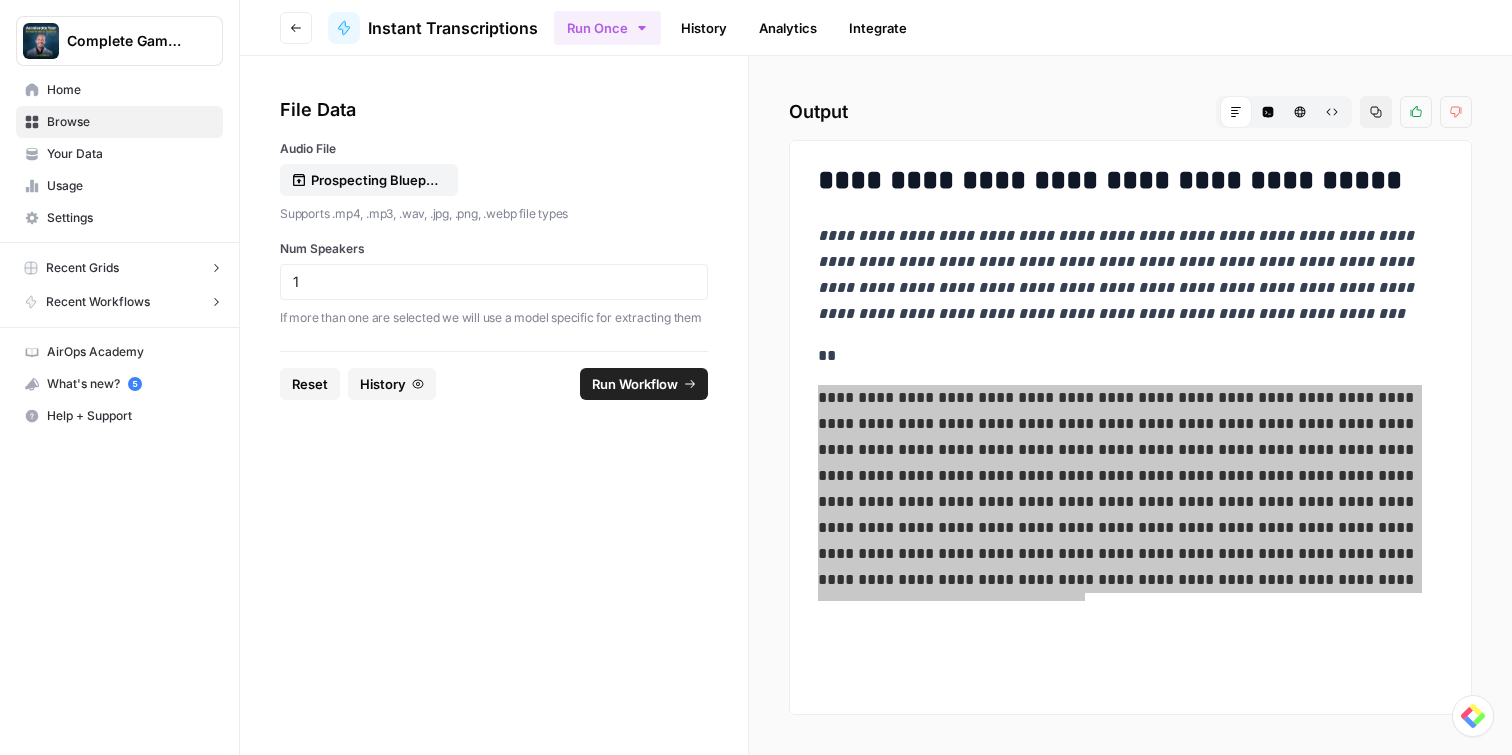 click on "**********" at bounding box center (756, 377) 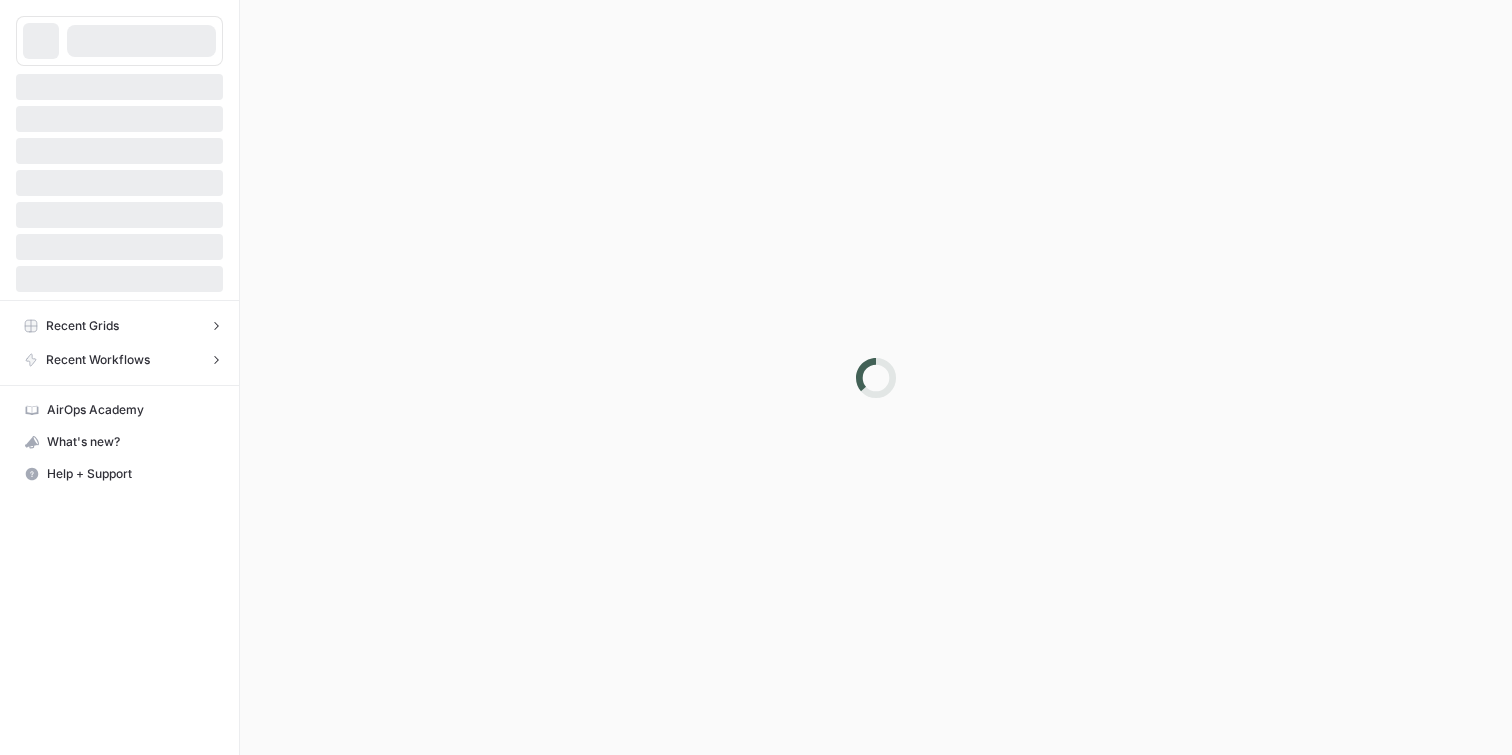scroll, scrollTop: 0, scrollLeft: 0, axis: both 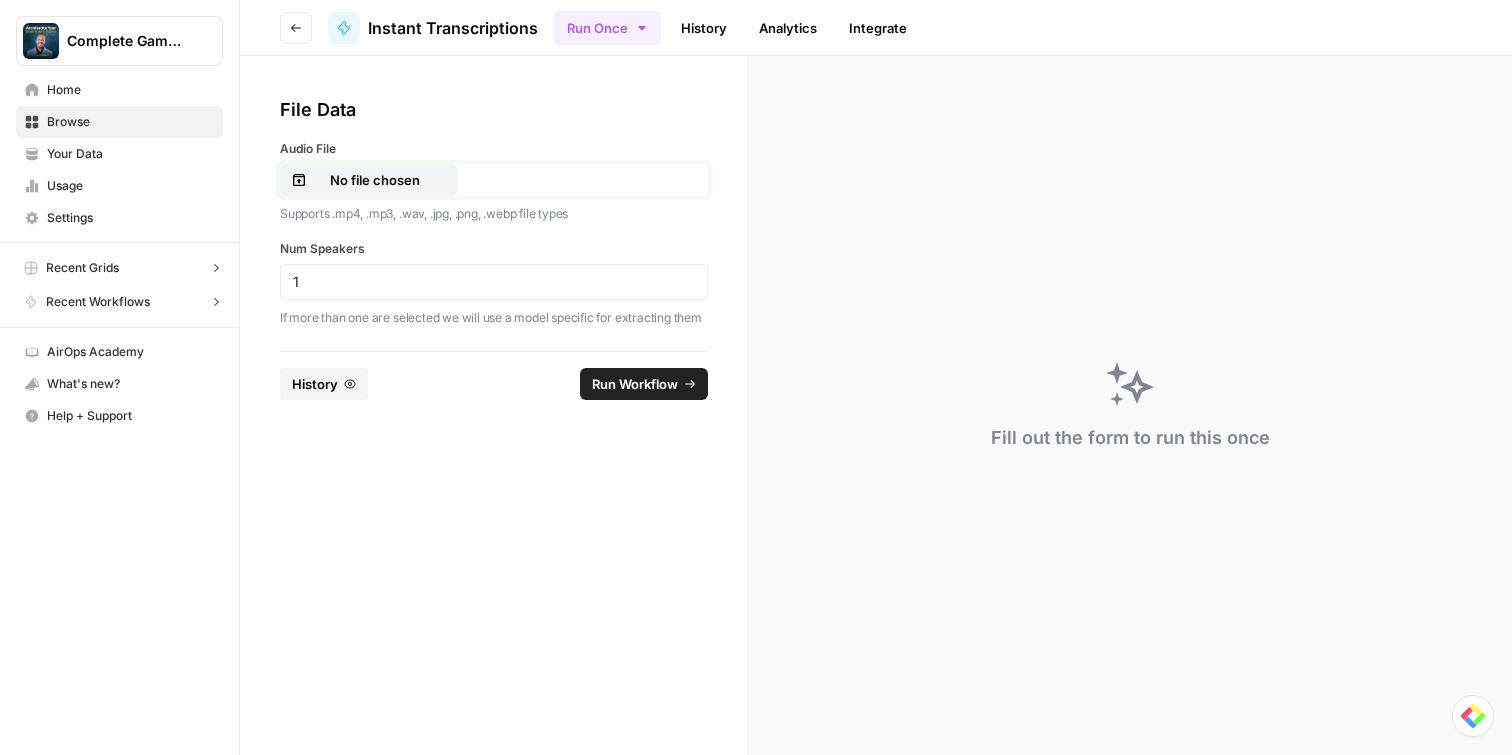 click on "No file chosen" at bounding box center (375, 180) 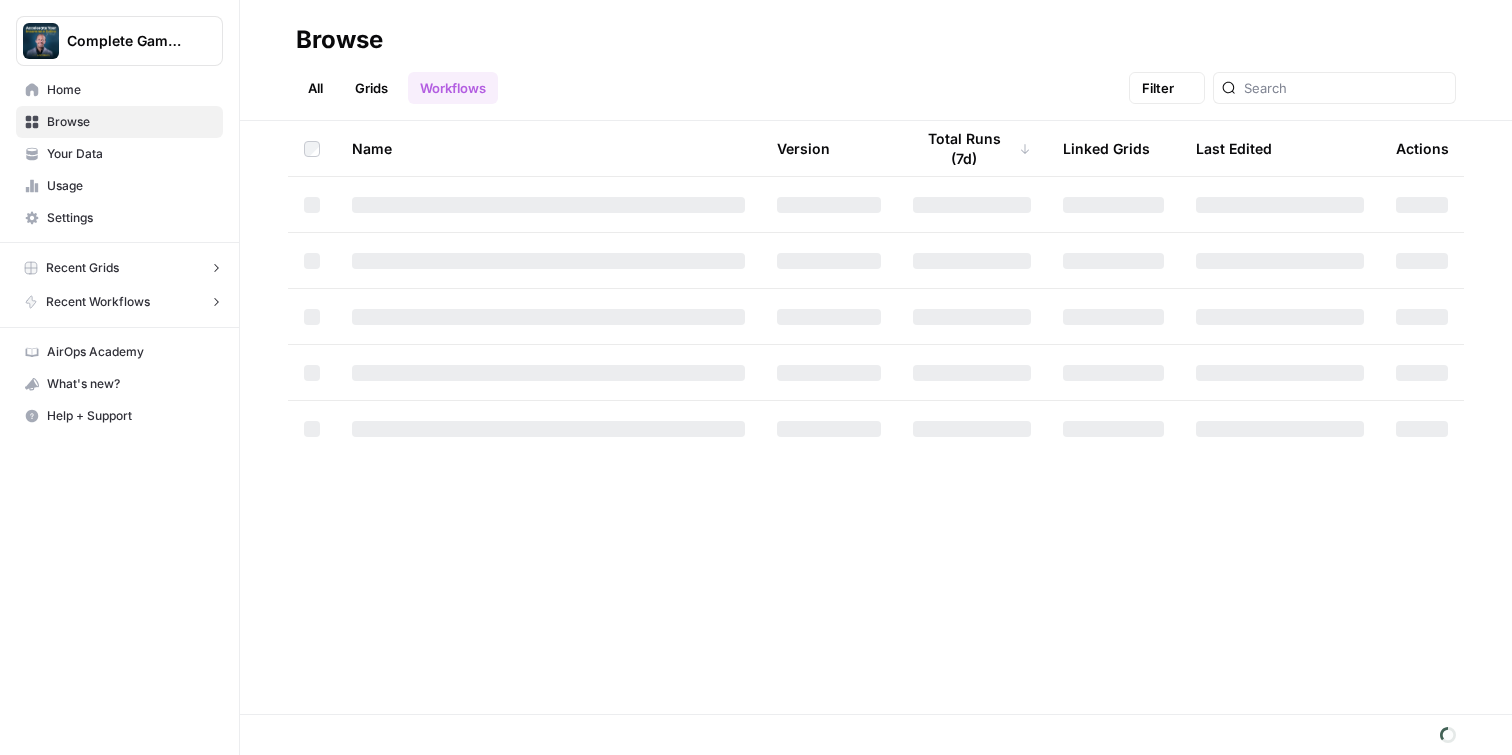 scroll, scrollTop: 0, scrollLeft: 0, axis: both 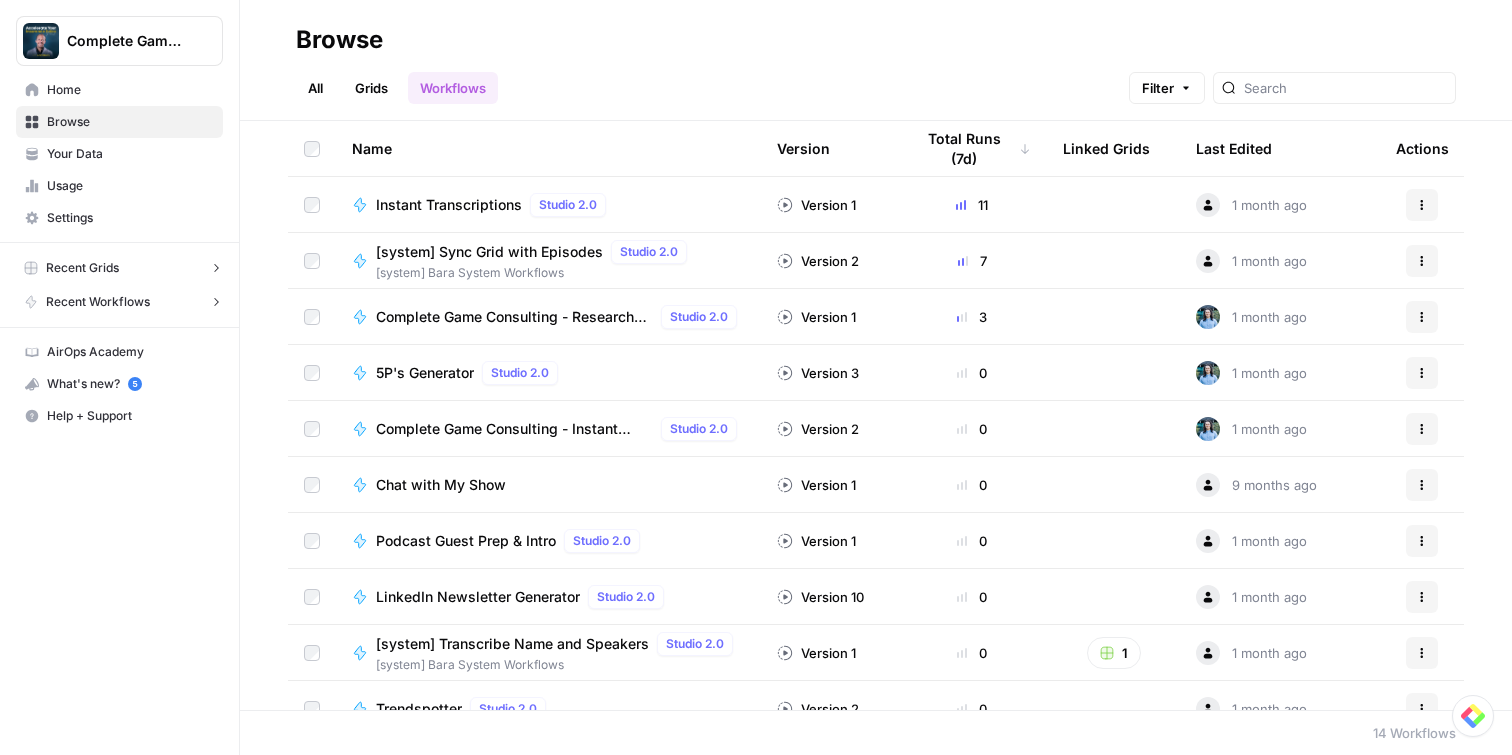 click on "Instant Transcriptions" at bounding box center [449, 205] 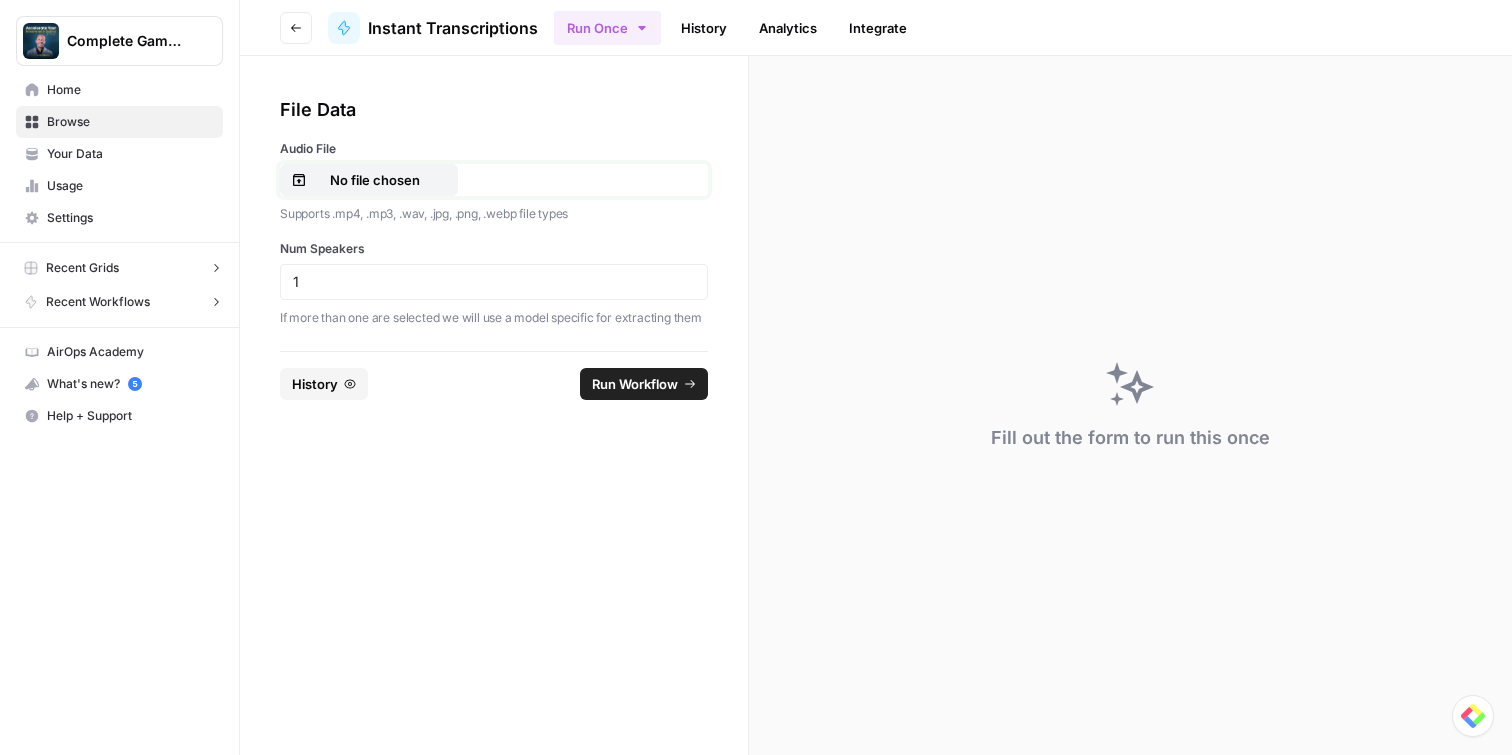 click on "No file chosen" at bounding box center (375, 180) 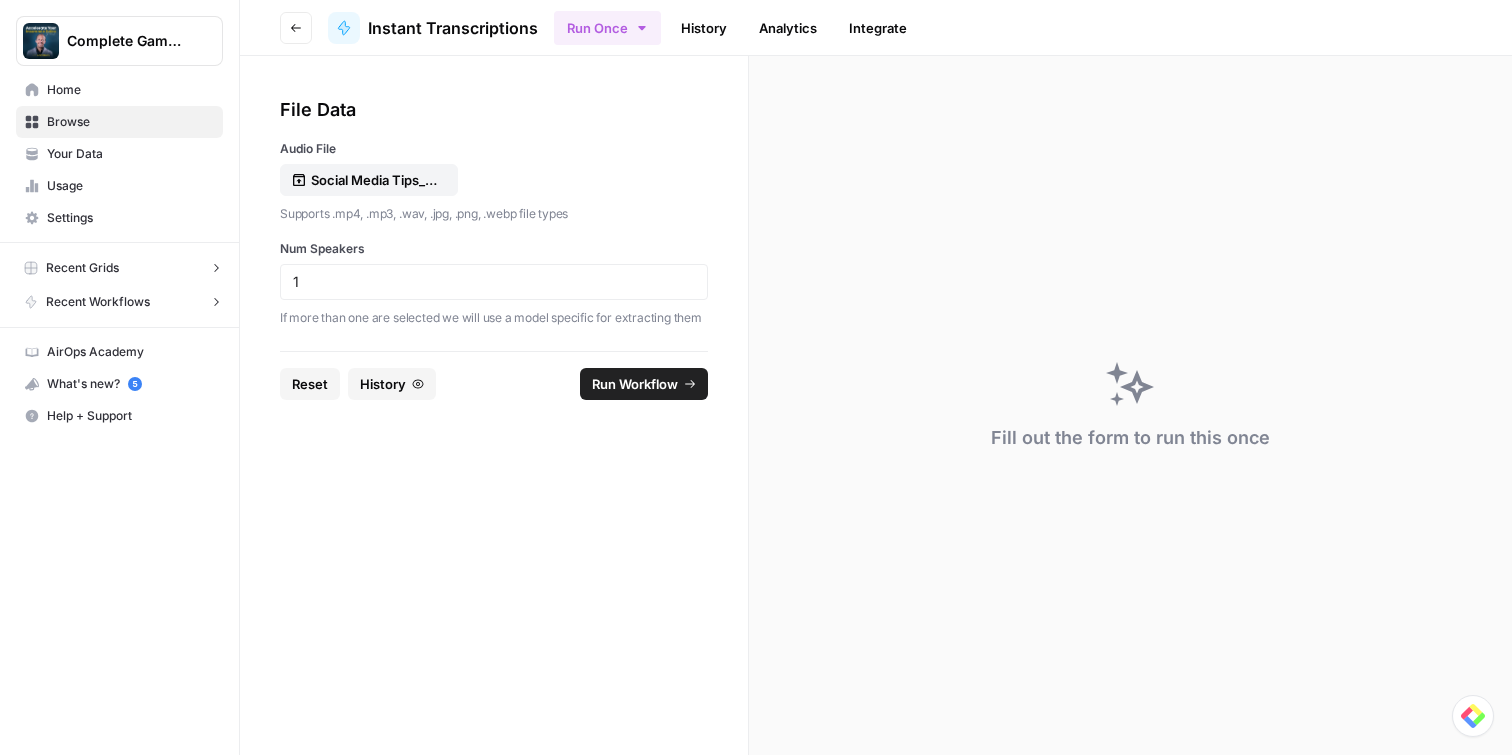click on "Run Workflow" at bounding box center (635, 384) 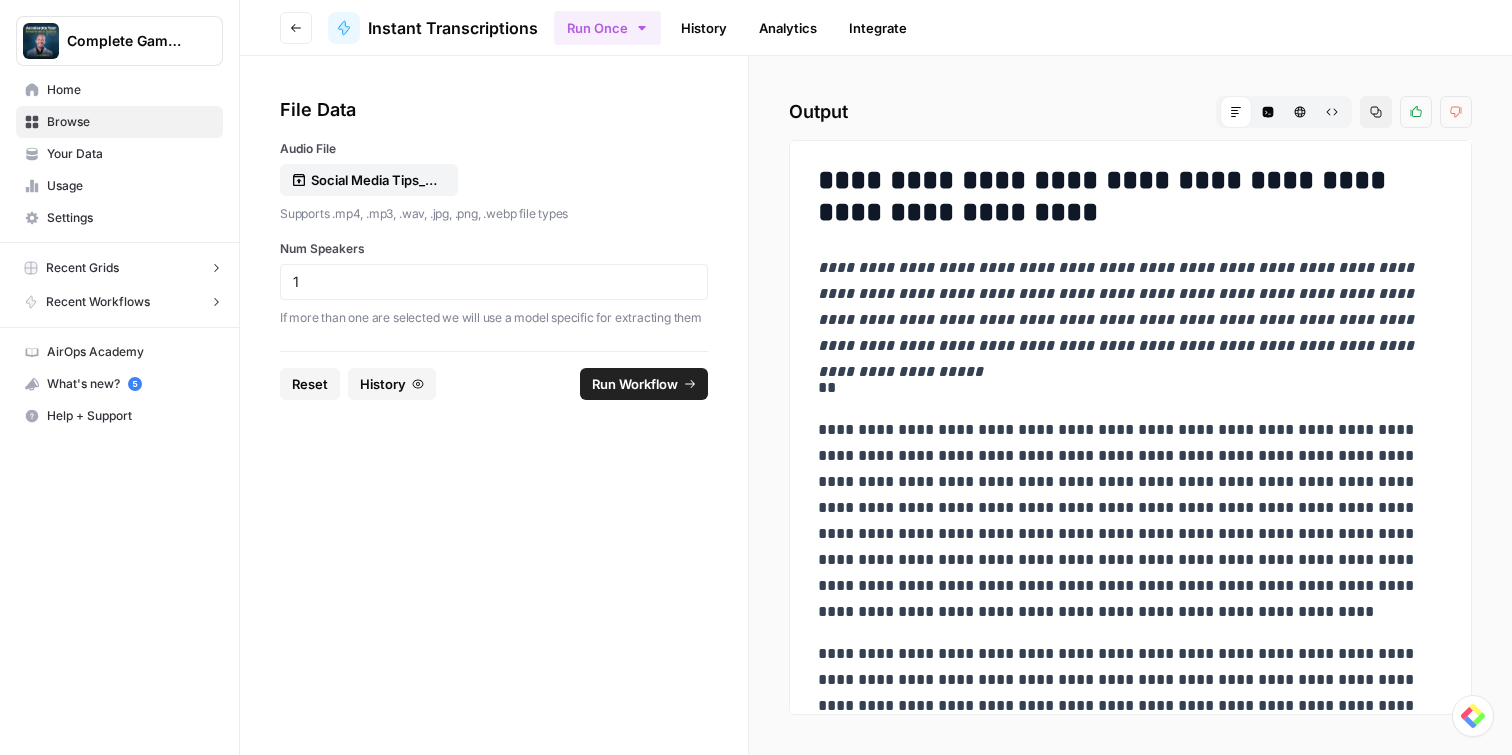 scroll, scrollTop: 29, scrollLeft: 0, axis: vertical 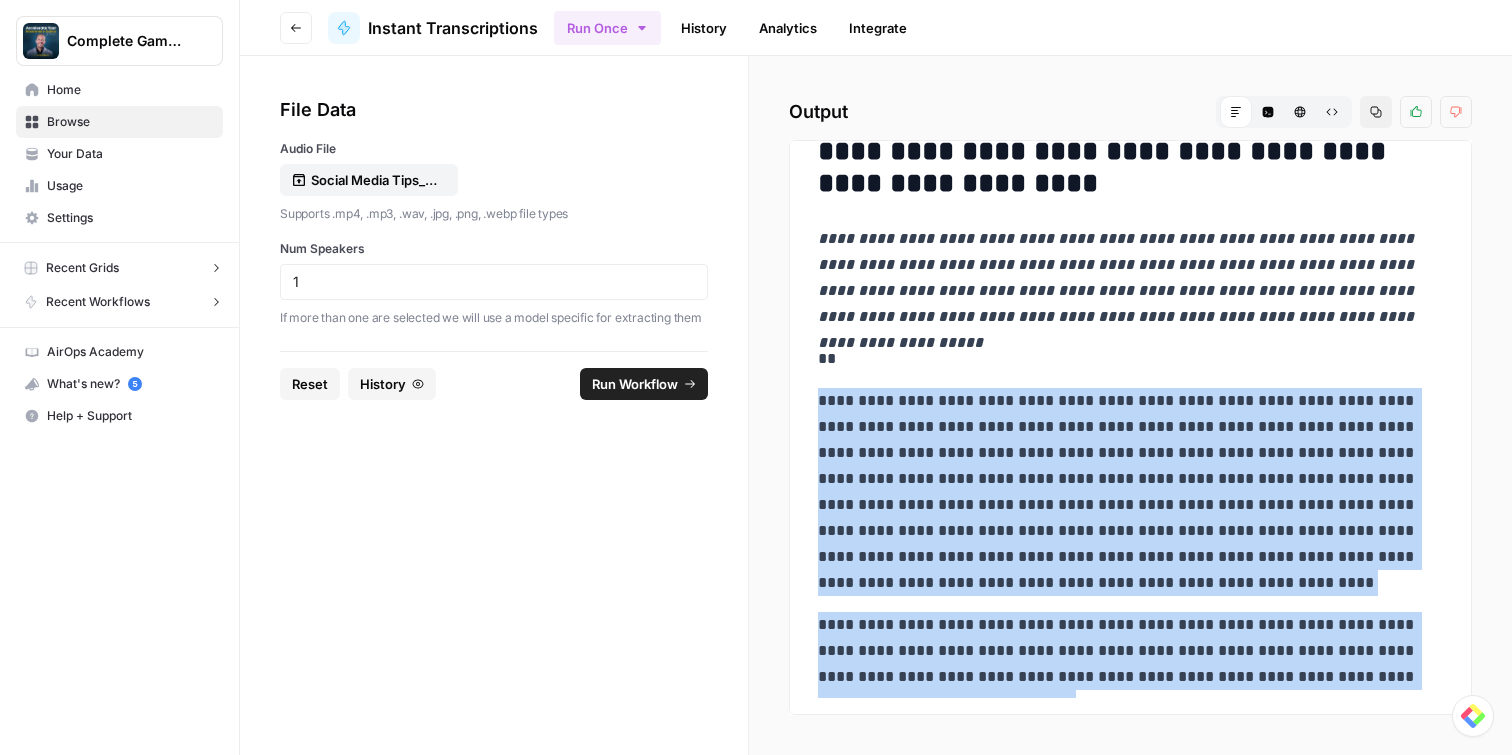 drag, startPoint x: 1437, startPoint y: 674, endPoint x: 821, endPoint y: 406, distance: 671.77374 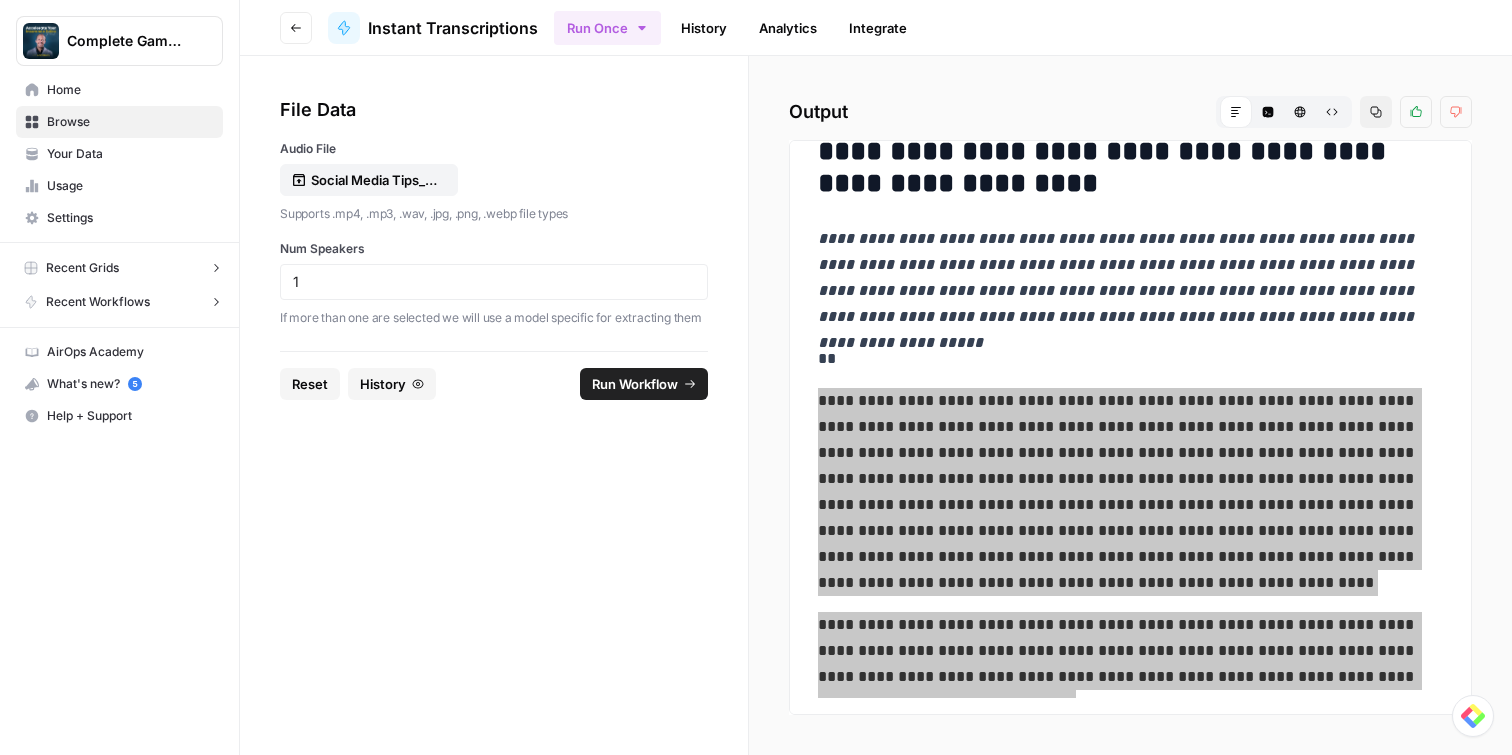 drag, startPoint x: 843, startPoint y: 413, endPoint x: 1119, endPoint y: 1, distance: 495.90323 